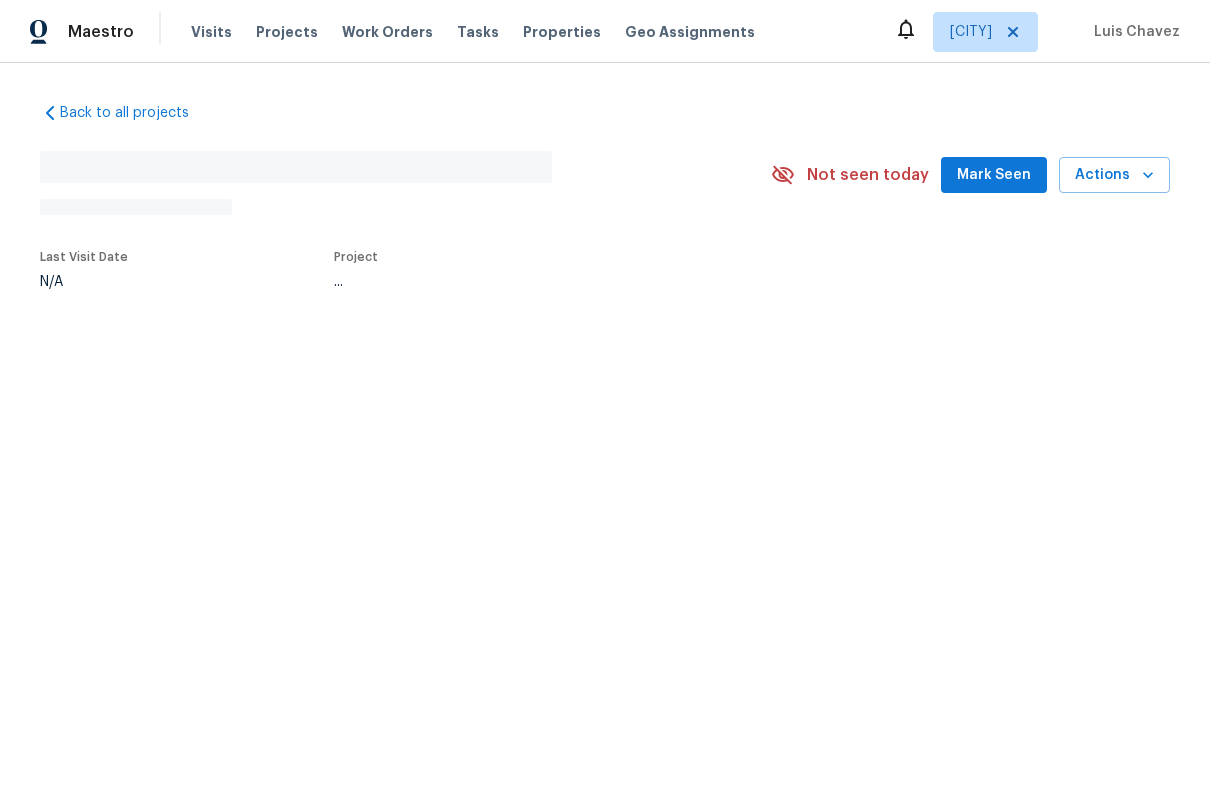 scroll, scrollTop: 0, scrollLeft: 0, axis: both 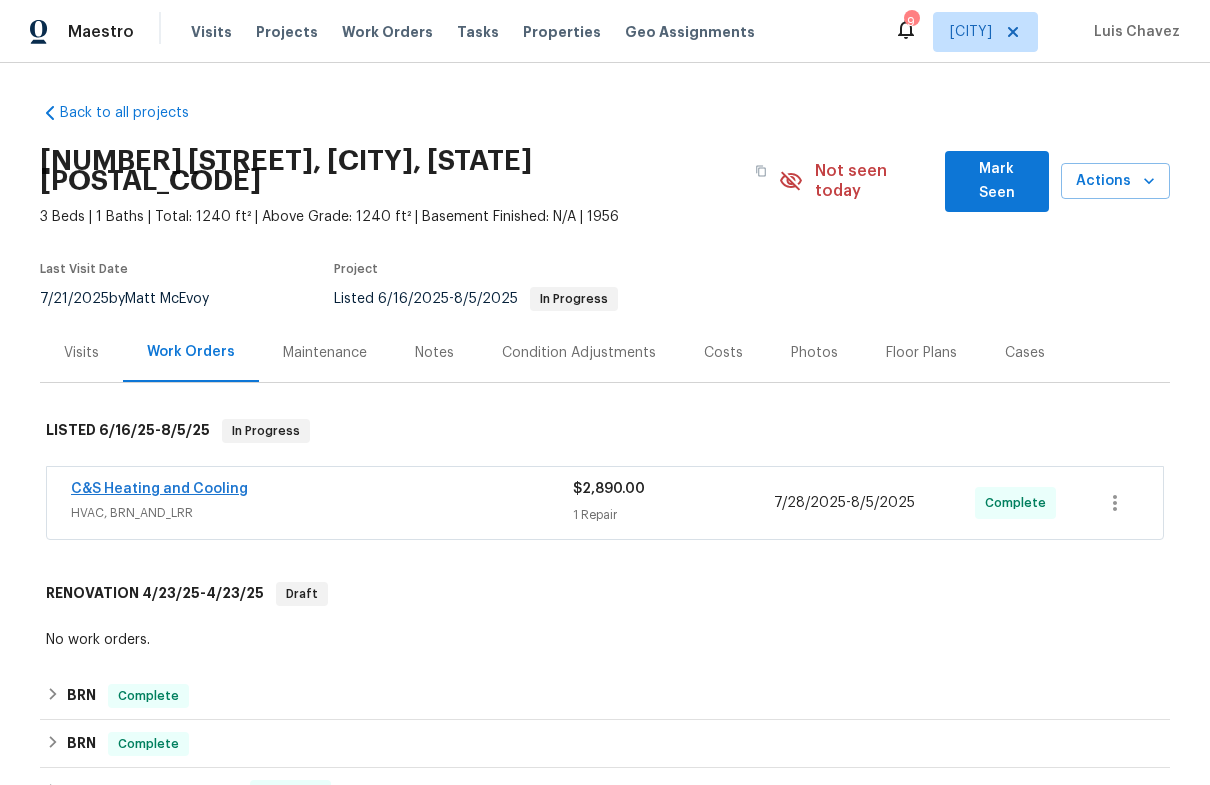 click on "C&S Heating and Cooling" at bounding box center (159, 489) 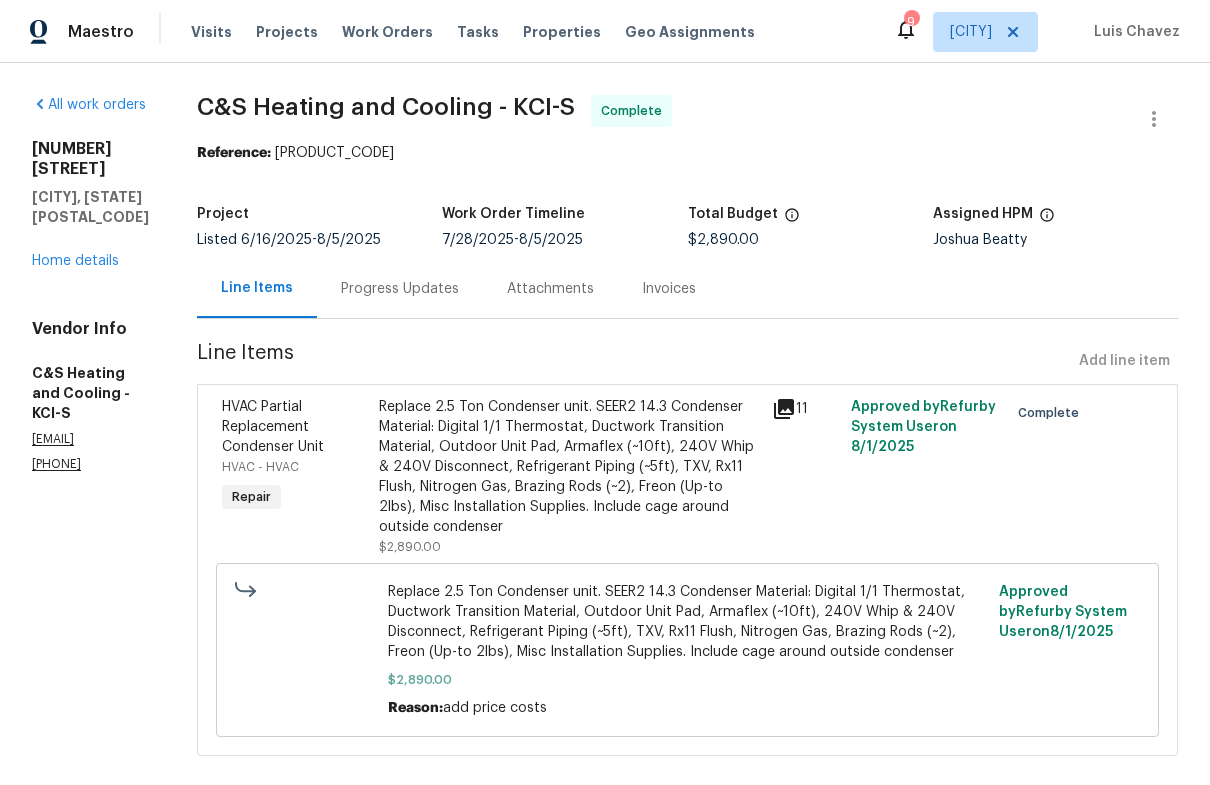 click on "Invoices" at bounding box center (669, 289) 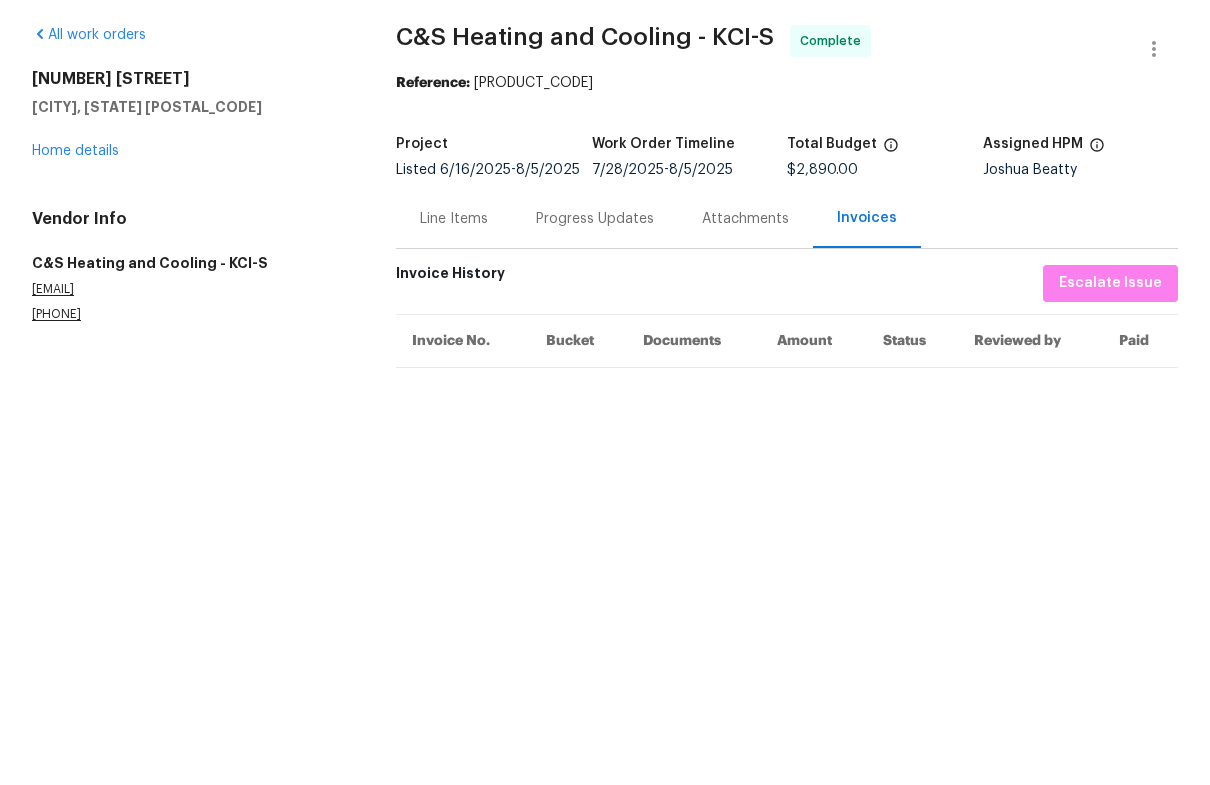 click on "Attachments" at bounding box center (745, 289) 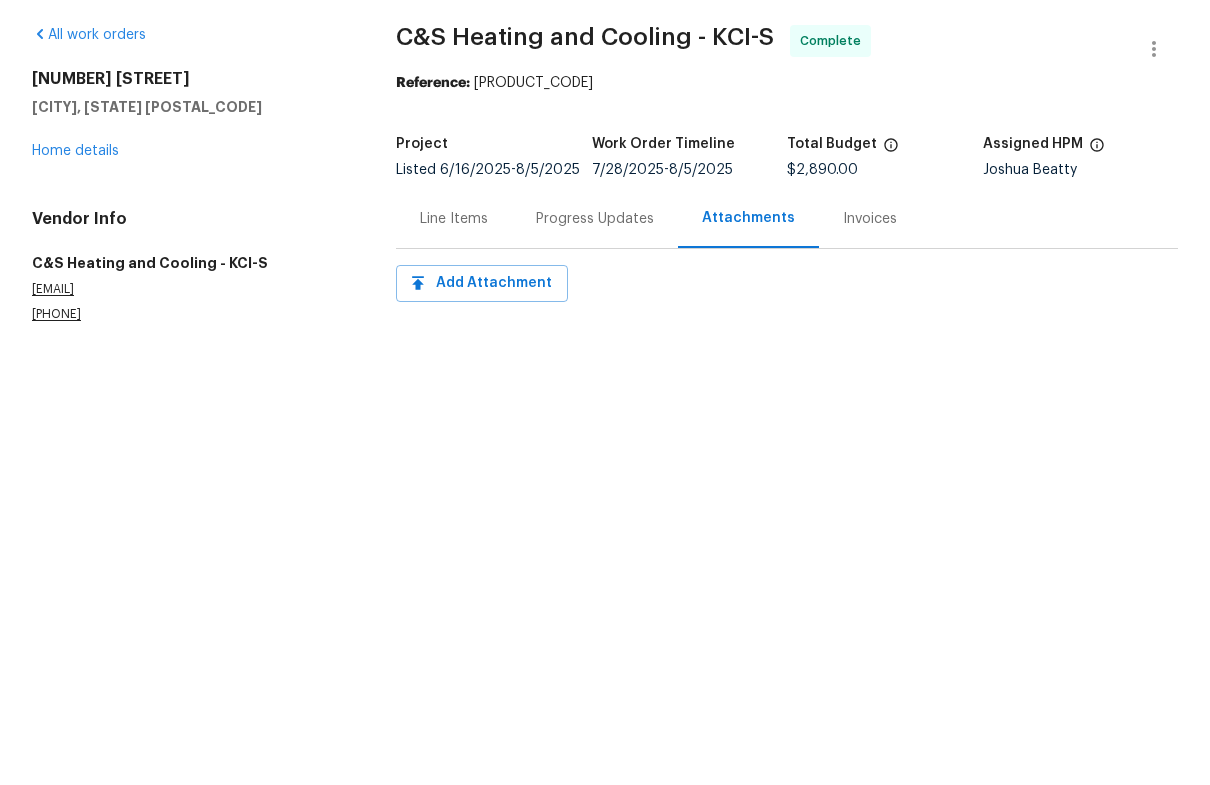 click on "Progress Updates" at bounding box center (595, 289) 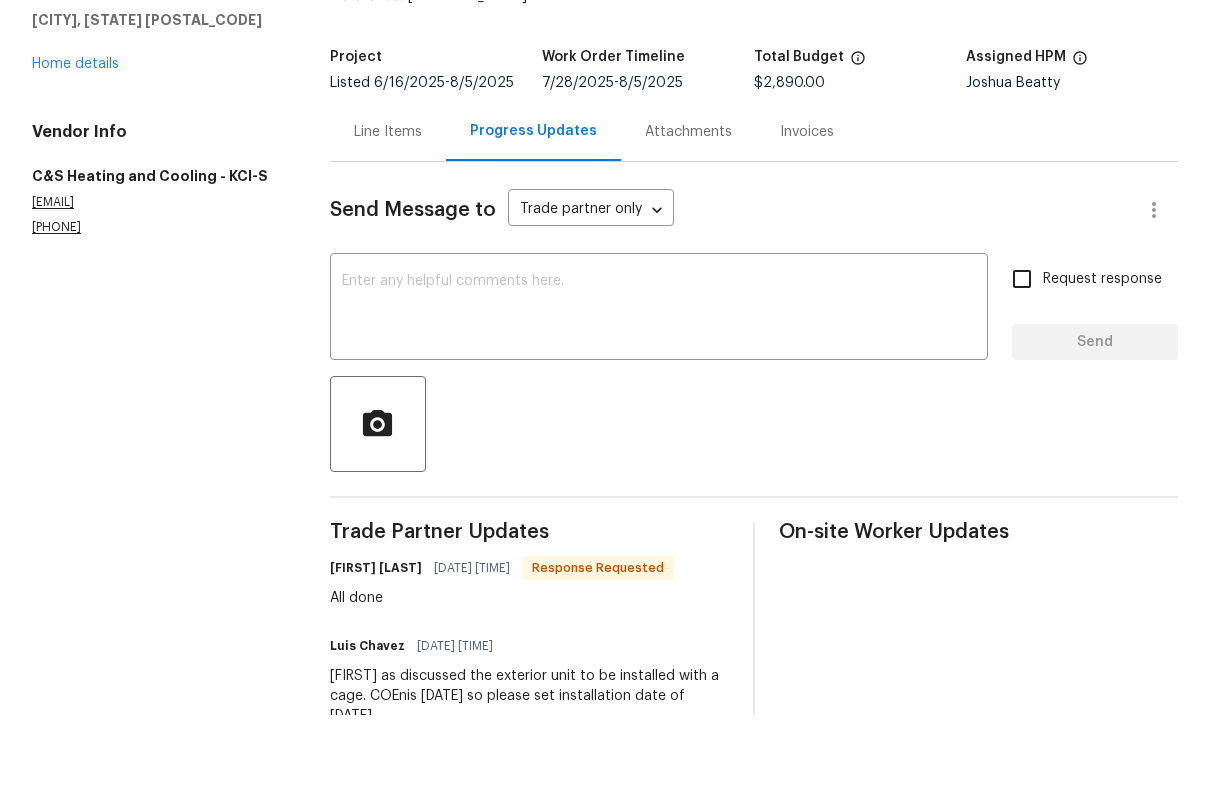 scroll, scrollTop: 86, scrollLeft: 0, axis: vertical 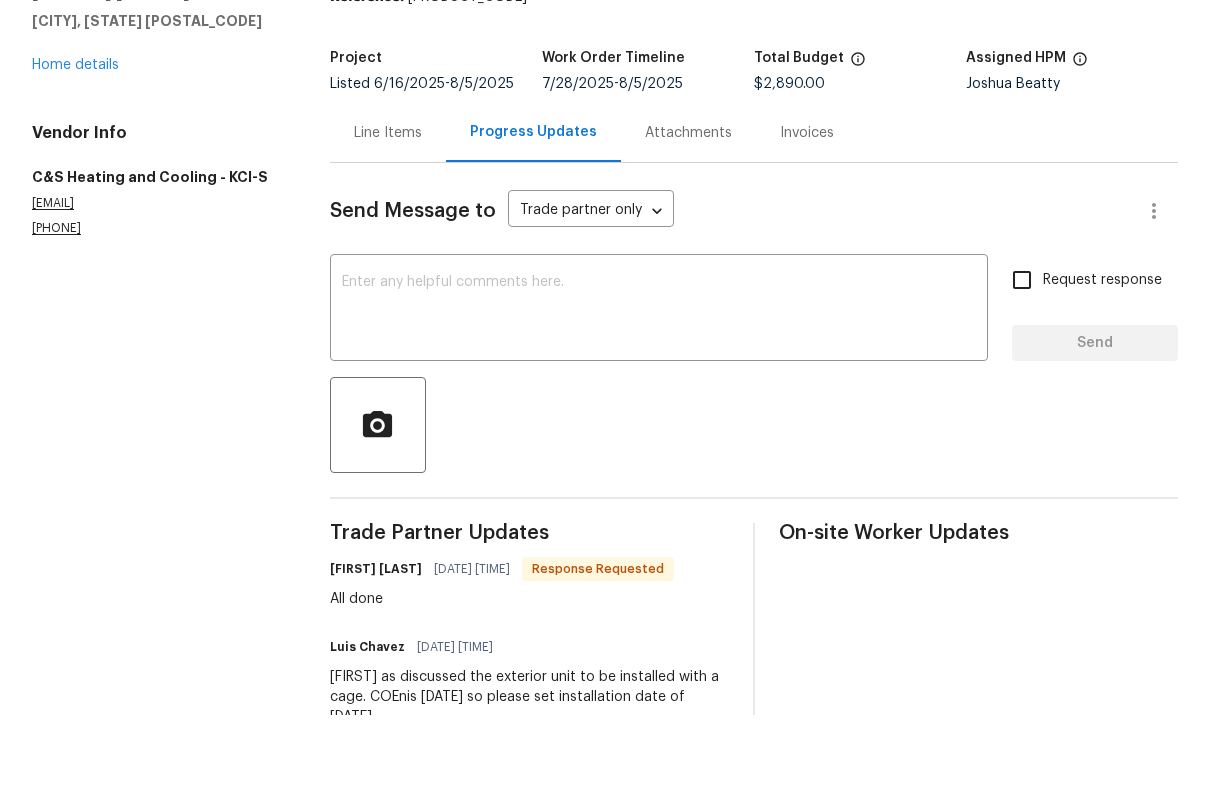 click on "Line Items" at bounding box center (388, 203) 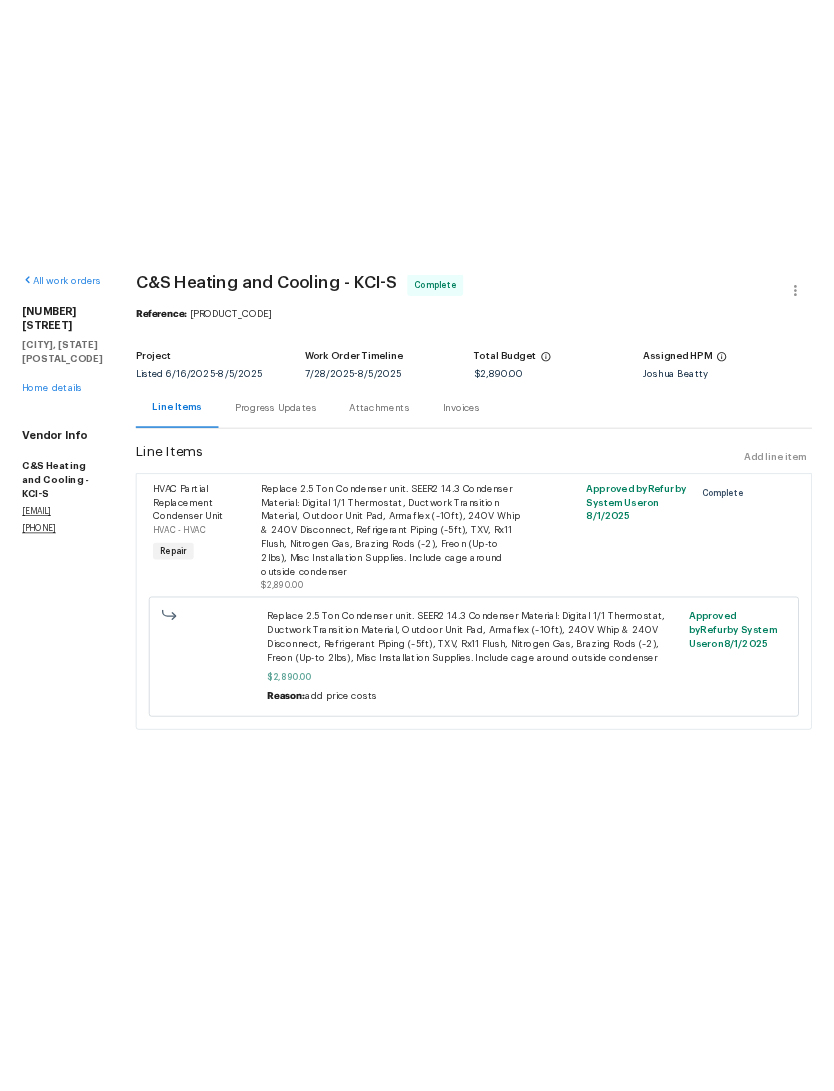 scroll, scrollTop: 0, scrollLeft: 0, axis: both 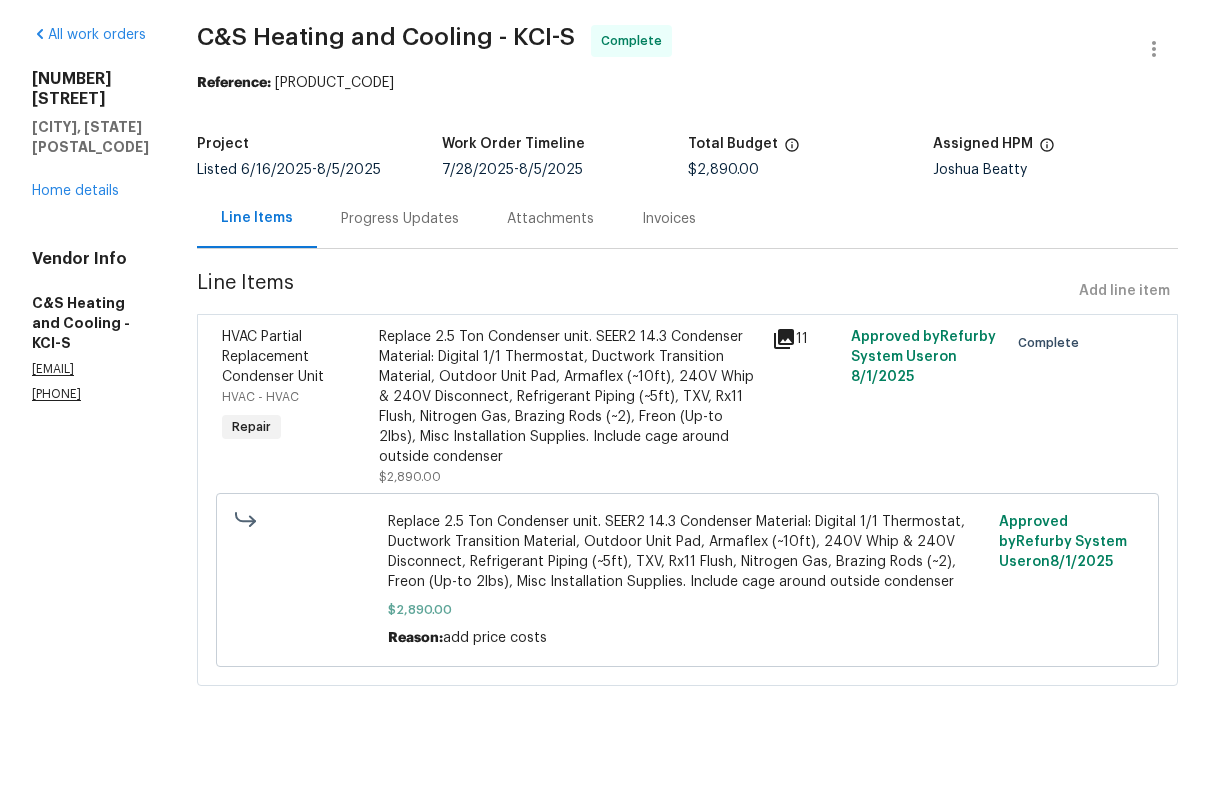 click 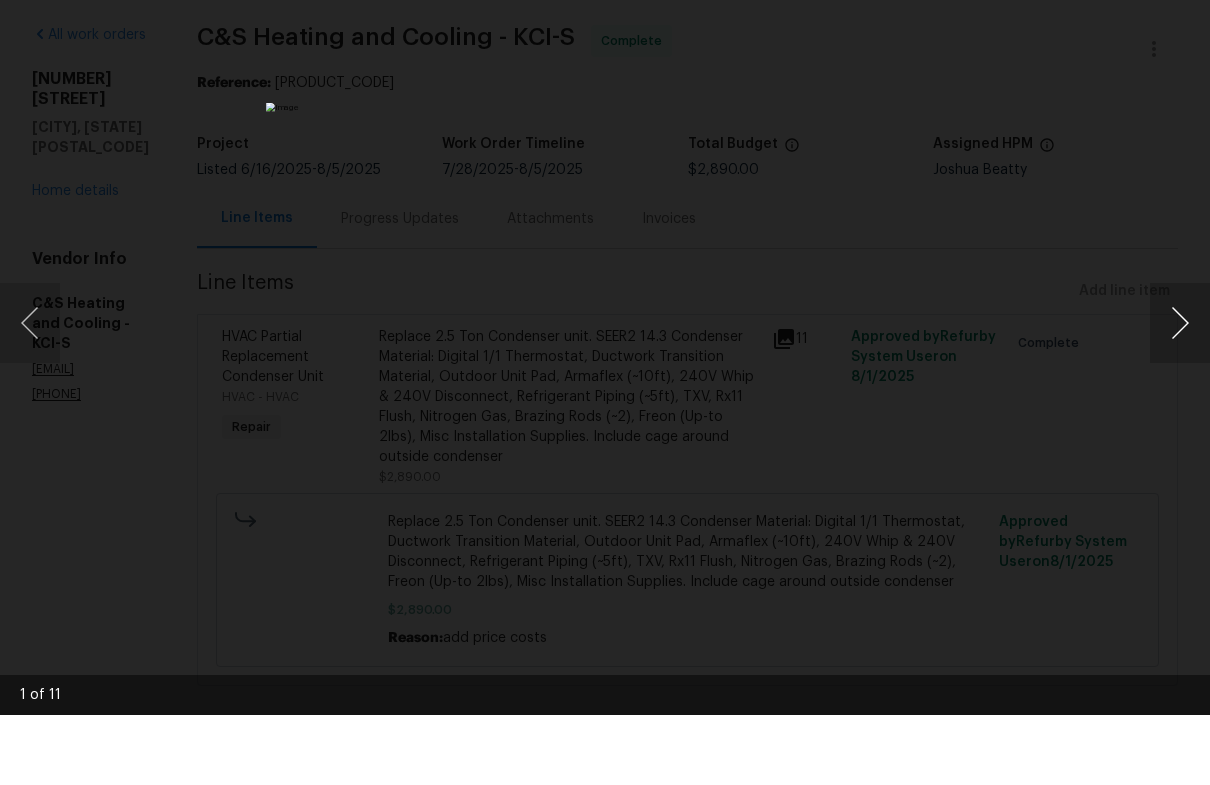 click at bounding box center [1180, 393] 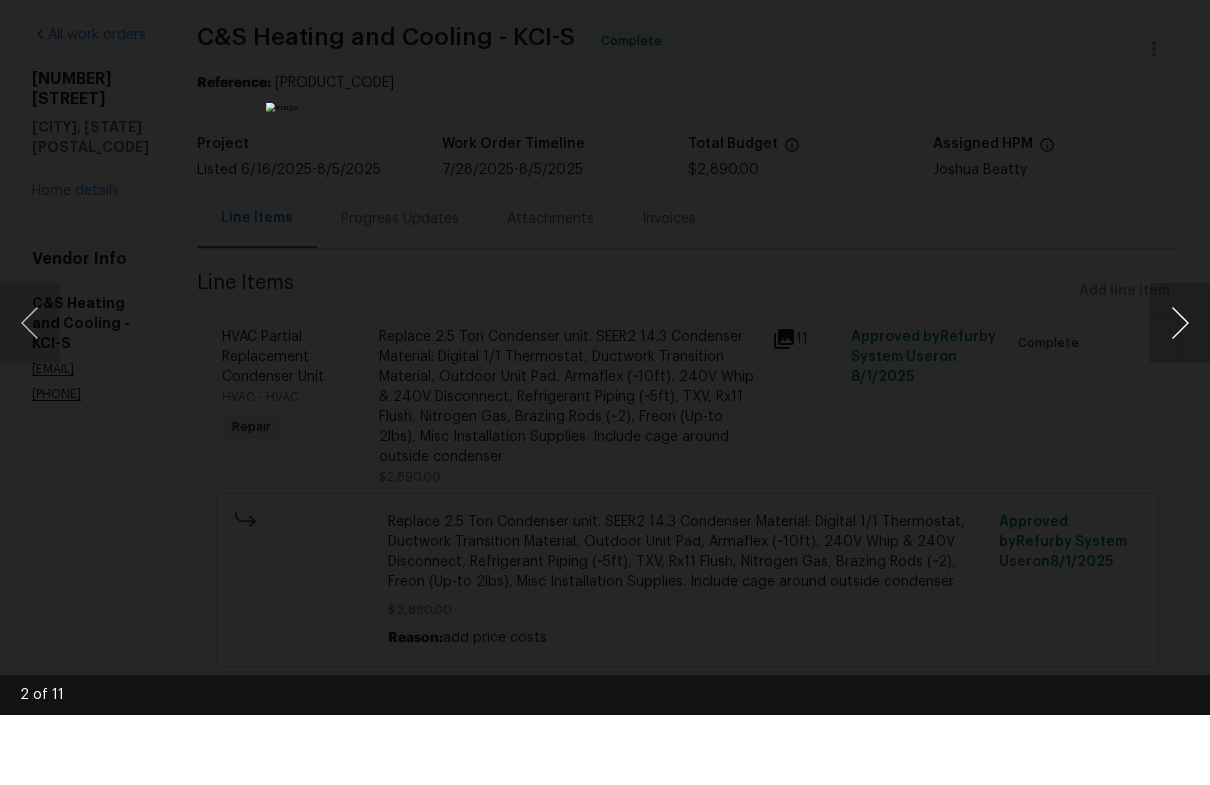 click at bounding box center [1180, 393] 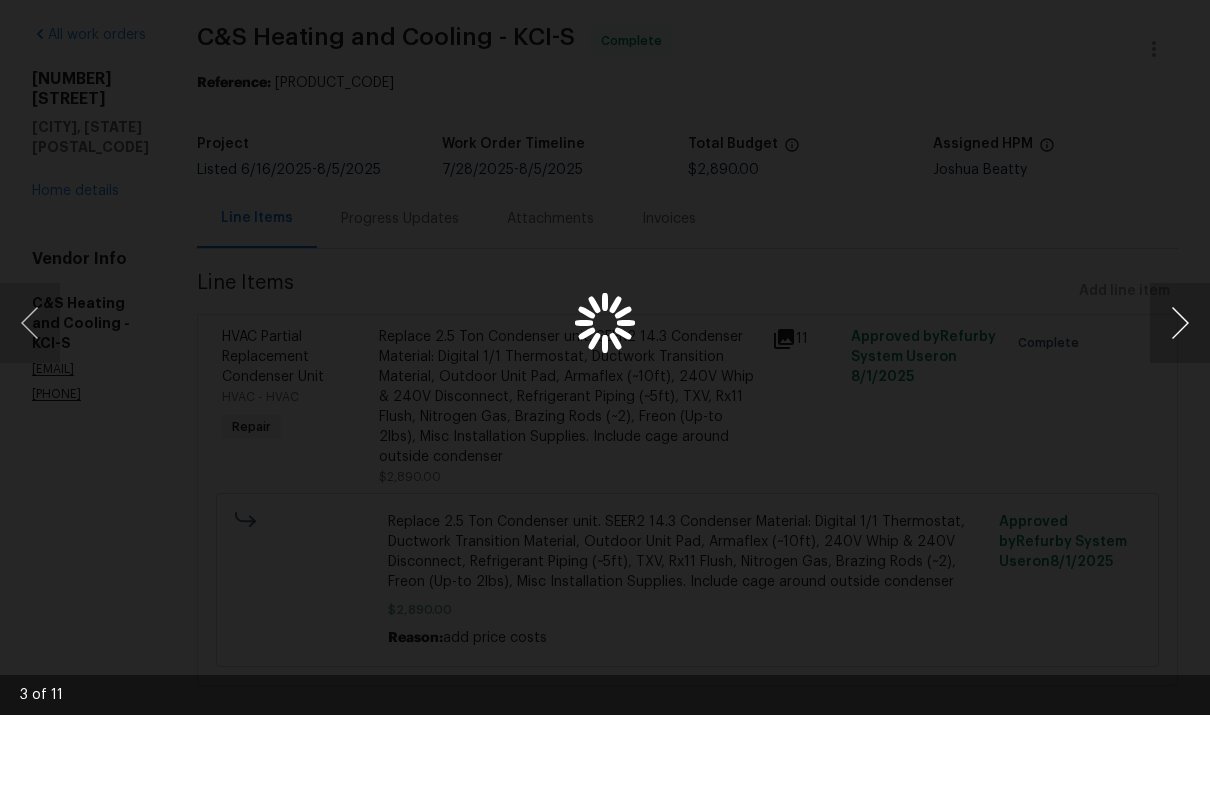 click at bounding box center [1180, 393] 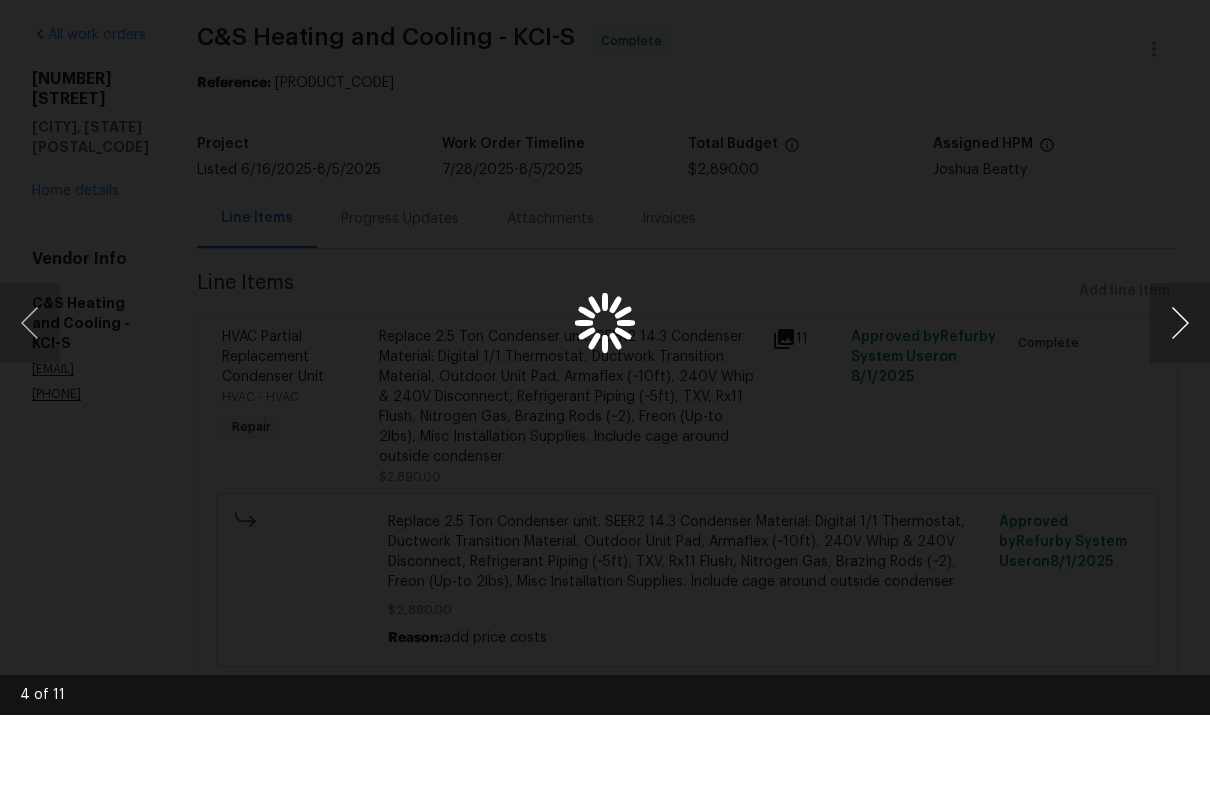 click at bounding box center [1180, 393] 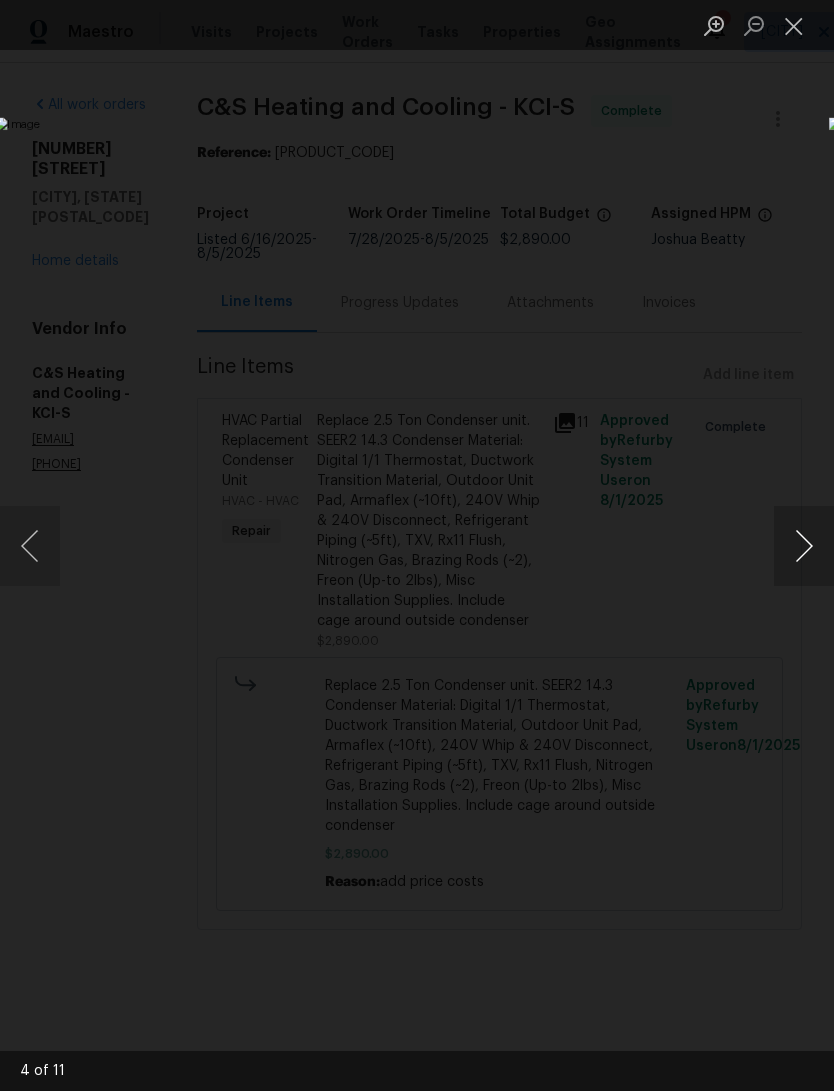 click at bounding box center [322, 545] 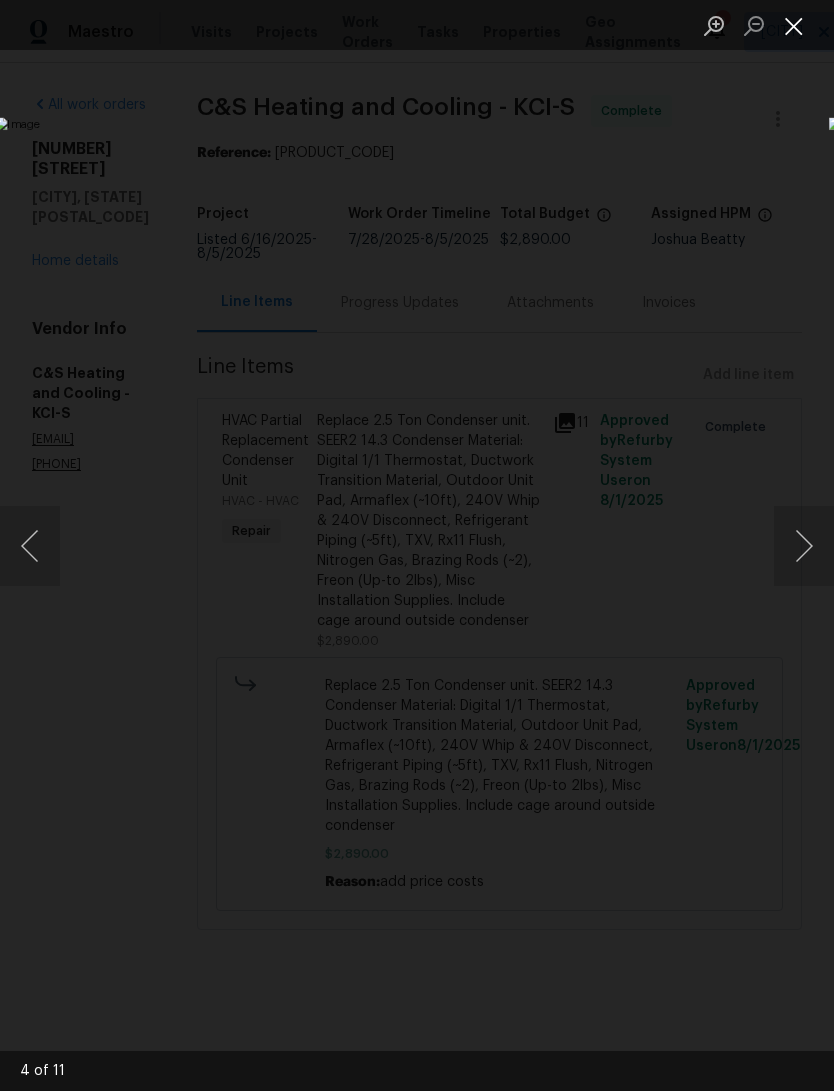 click at bounding box center [794, 25] 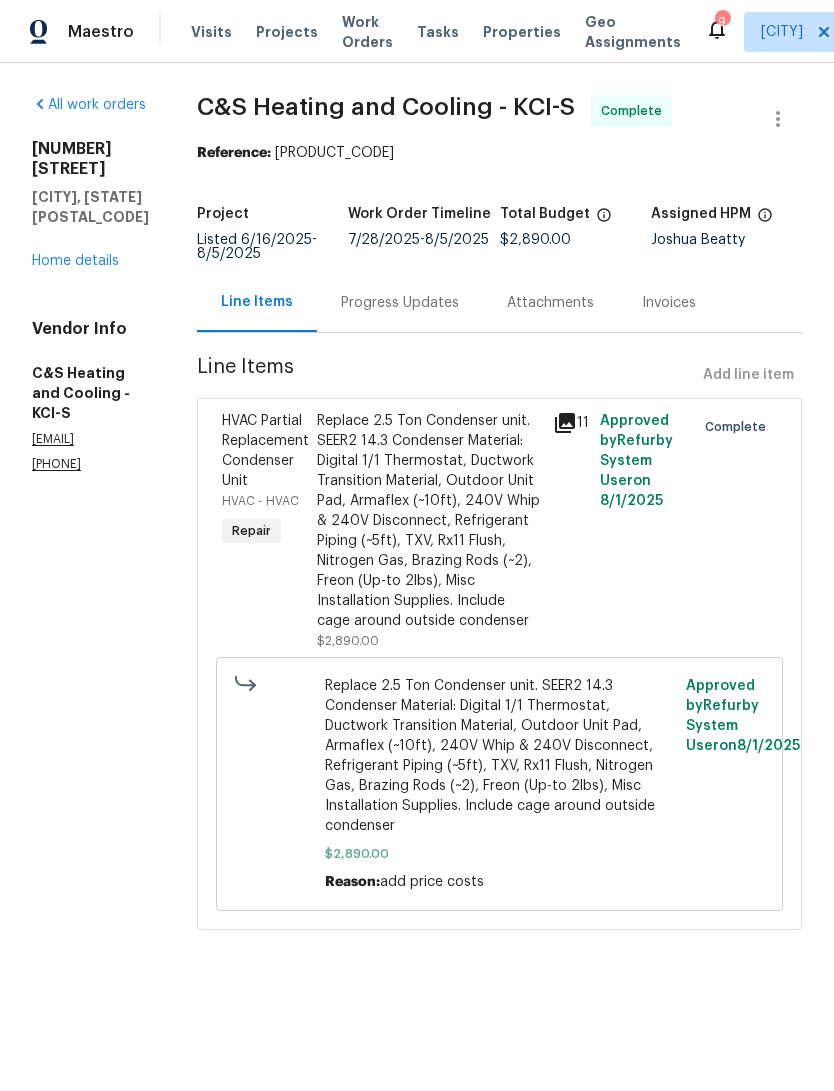 click on "Approved by Refurby System User on [DATE]" at bounding box center [641, 531] 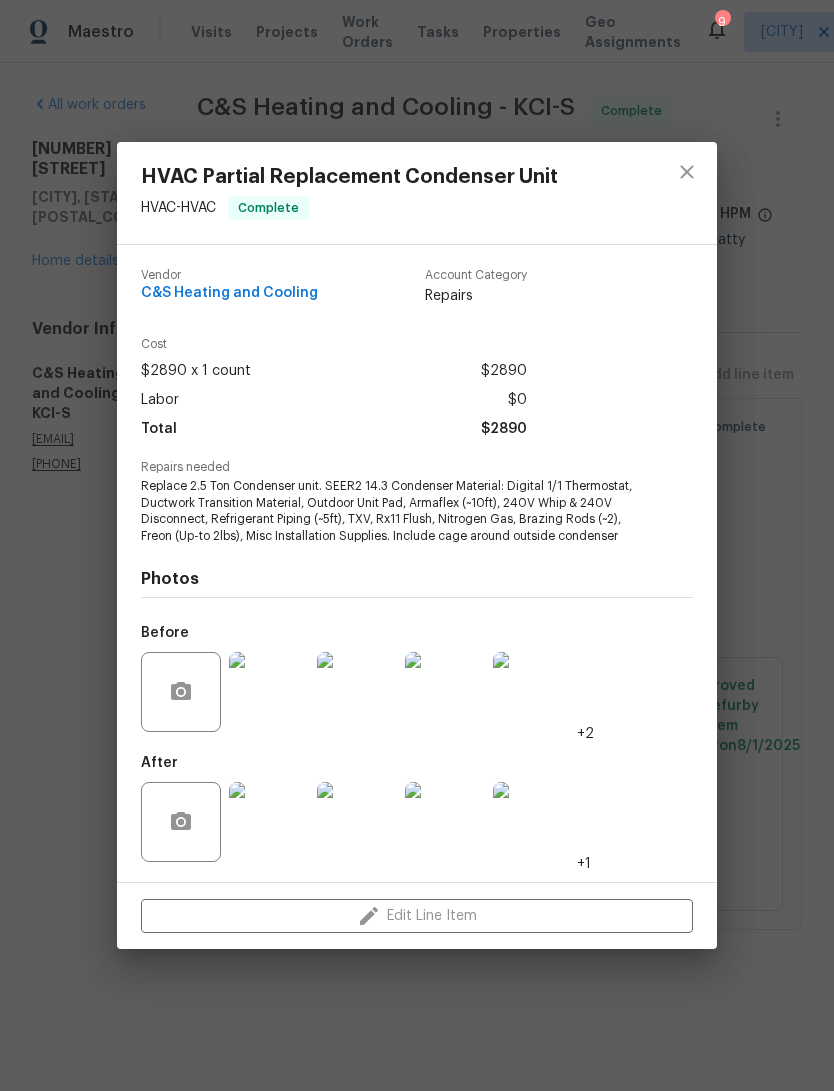 click at bounding box center [445, 822] 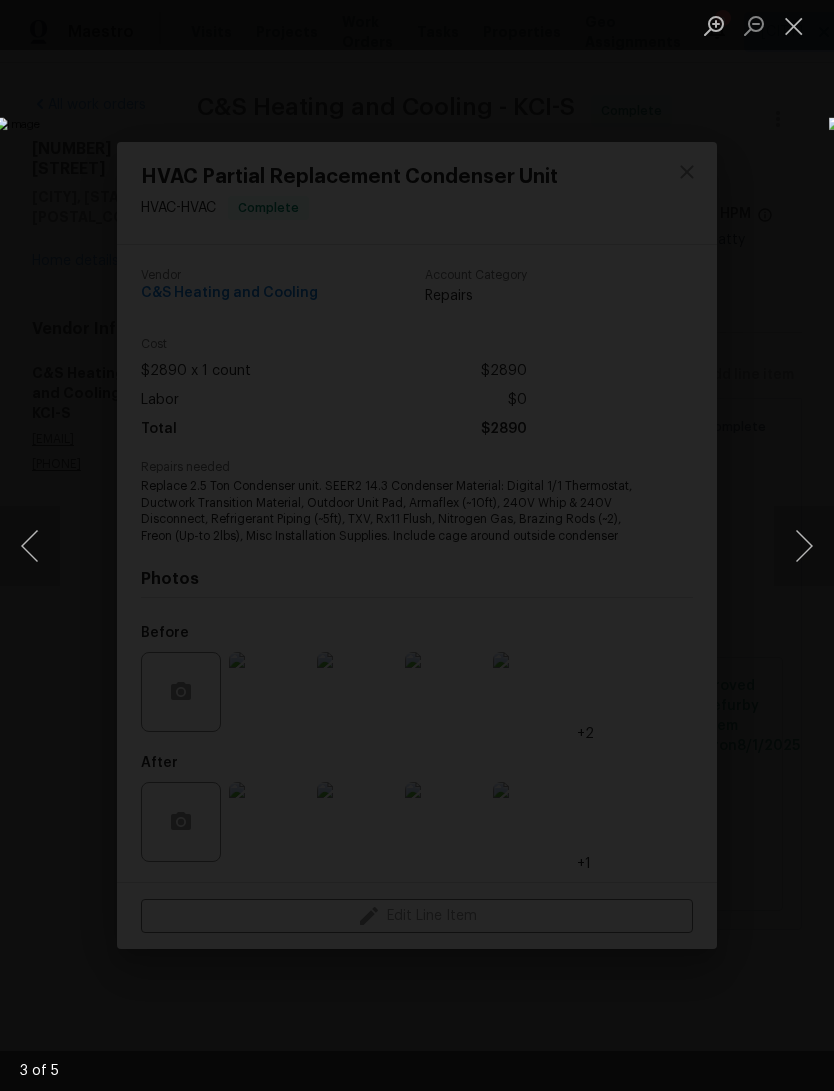 click at bounding box center (322, 545) 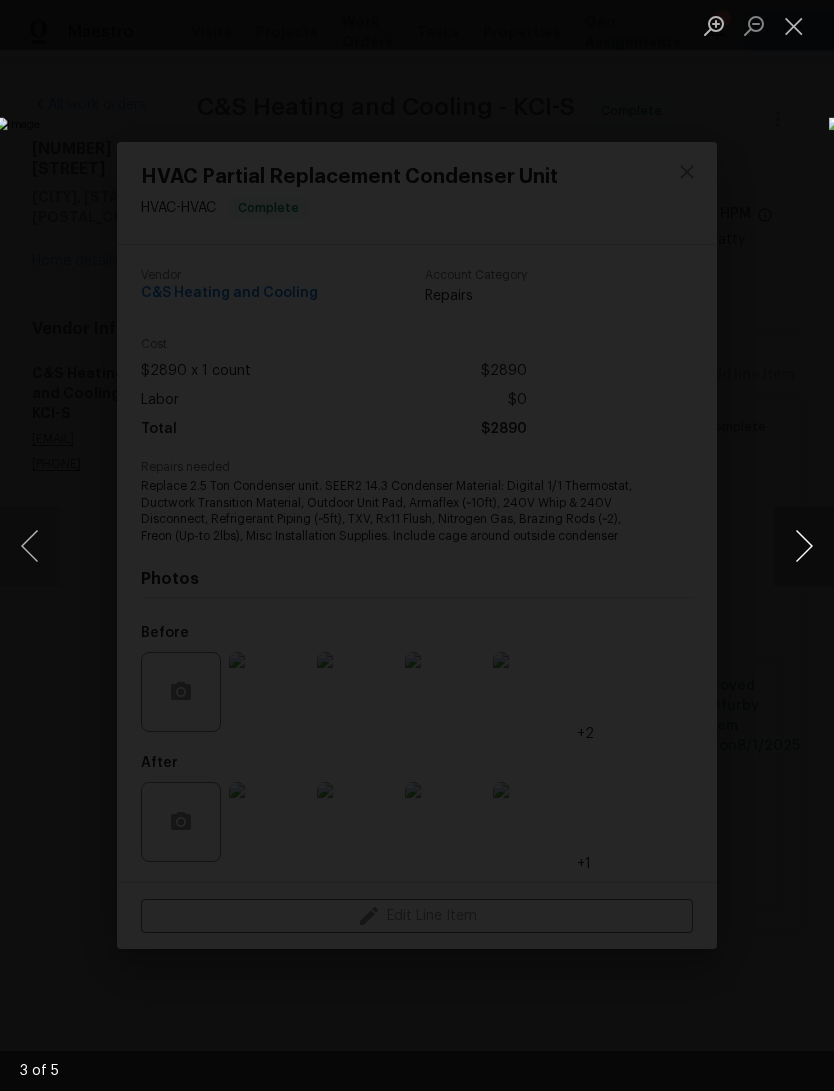 click at bounding box center (804, 546) 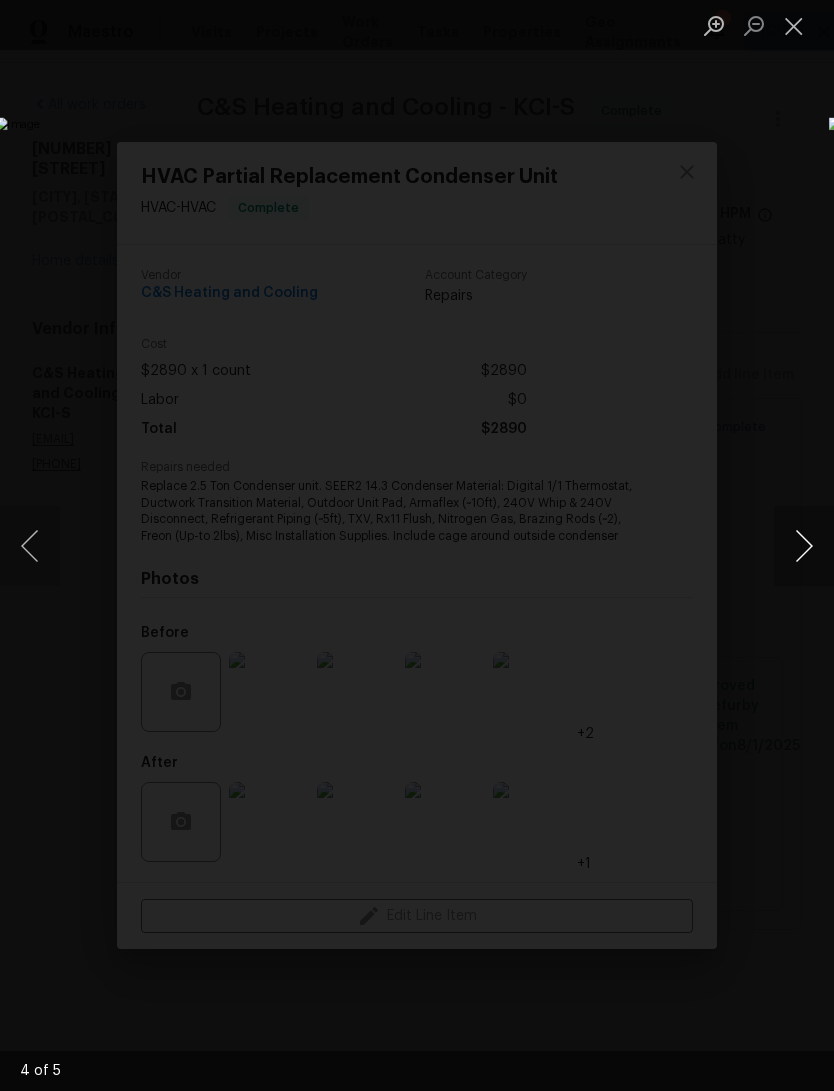 click at bounding box center (804, 546) 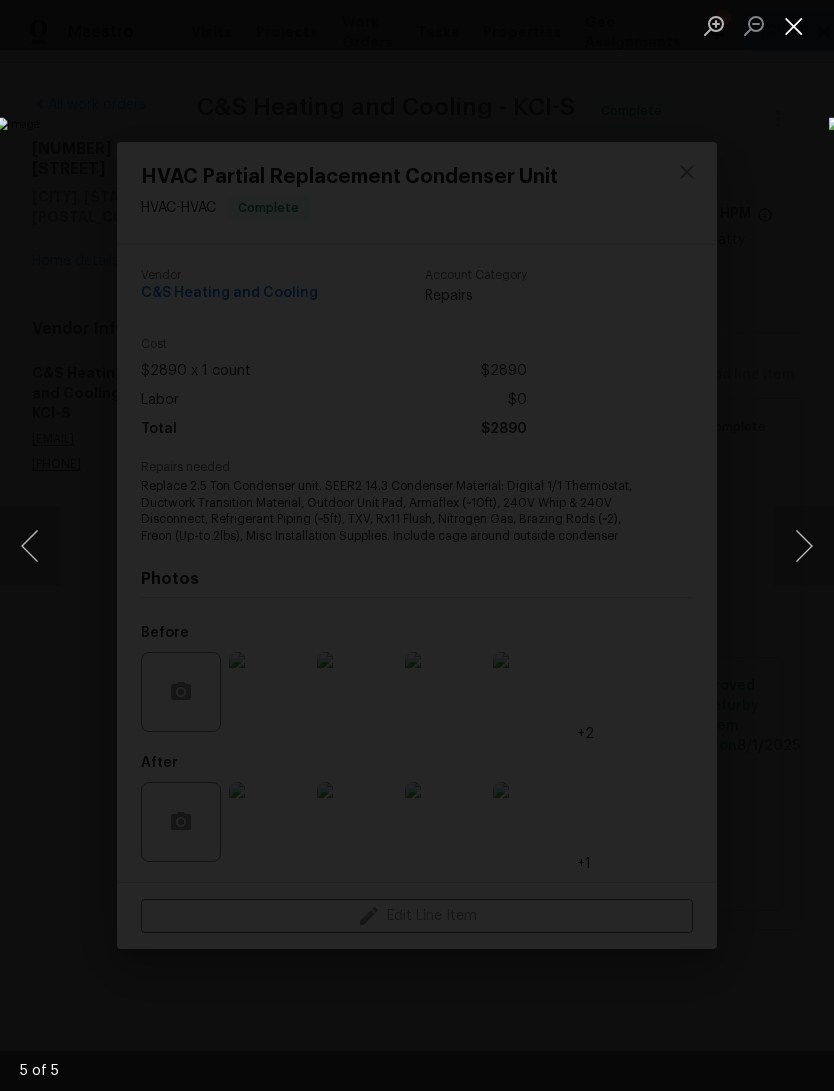click at bounding box center [794, 25] 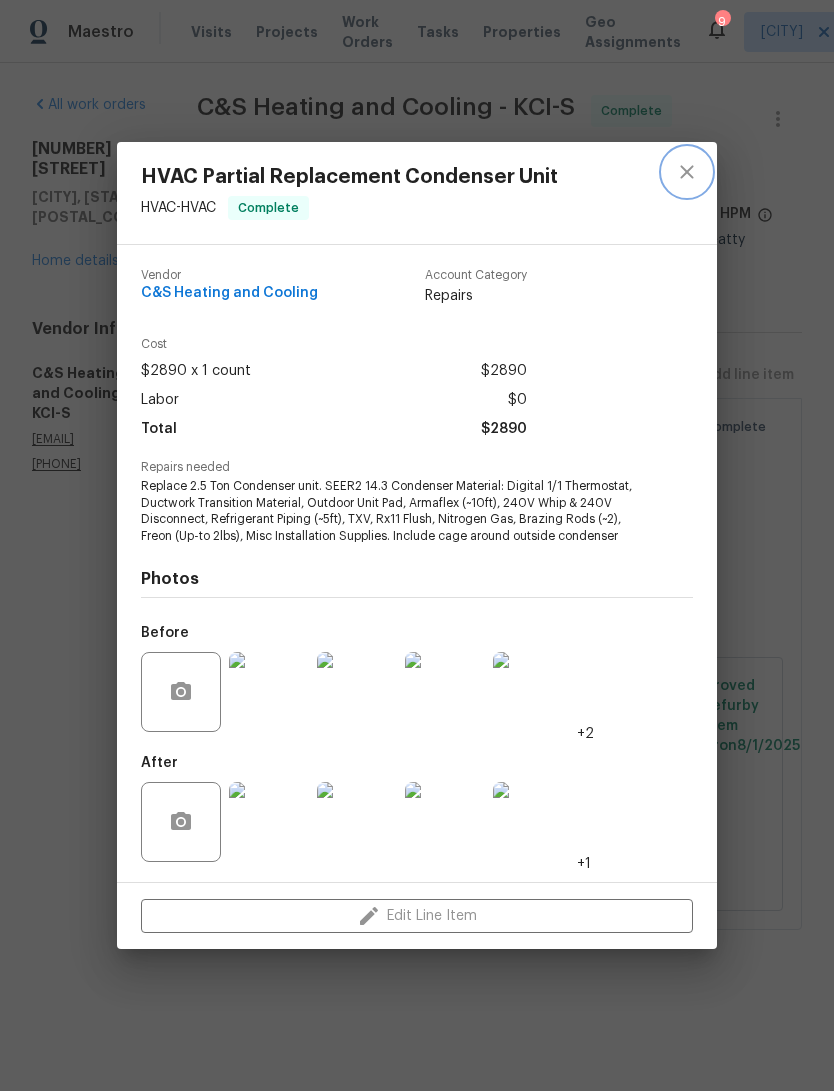 click at bounding box center (687, 172) 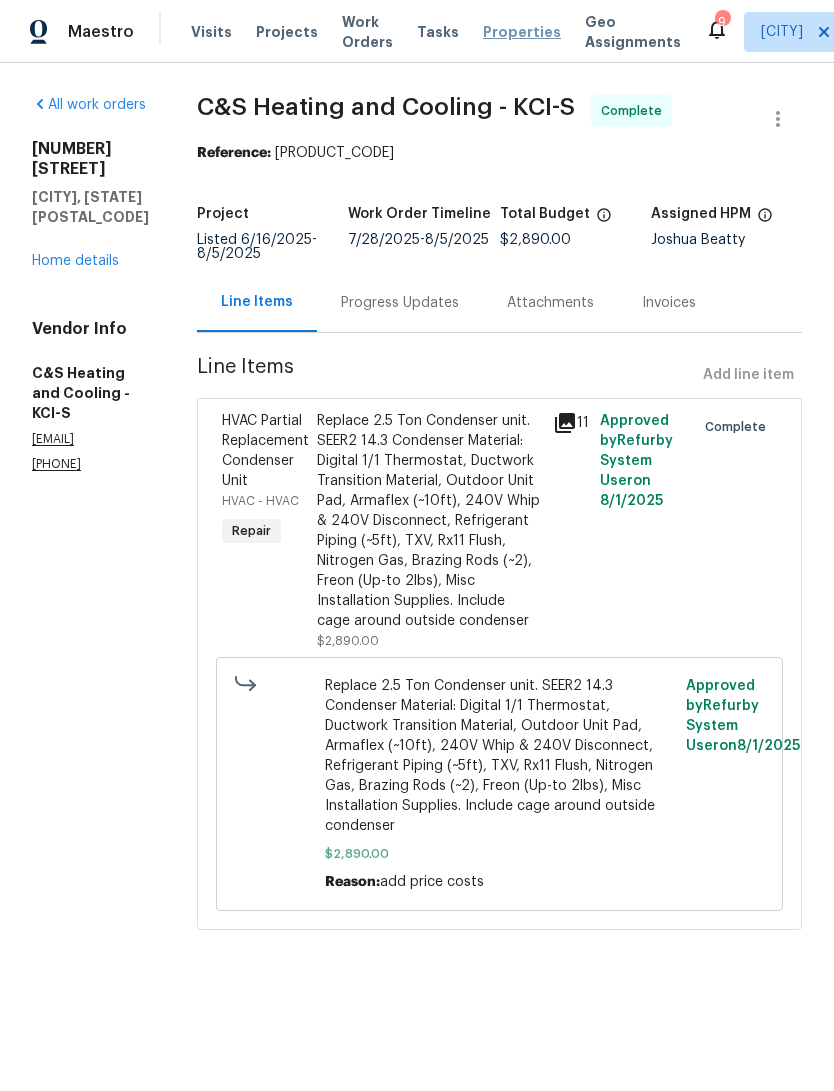 click on "Properties" at bounding box center [522, 32] 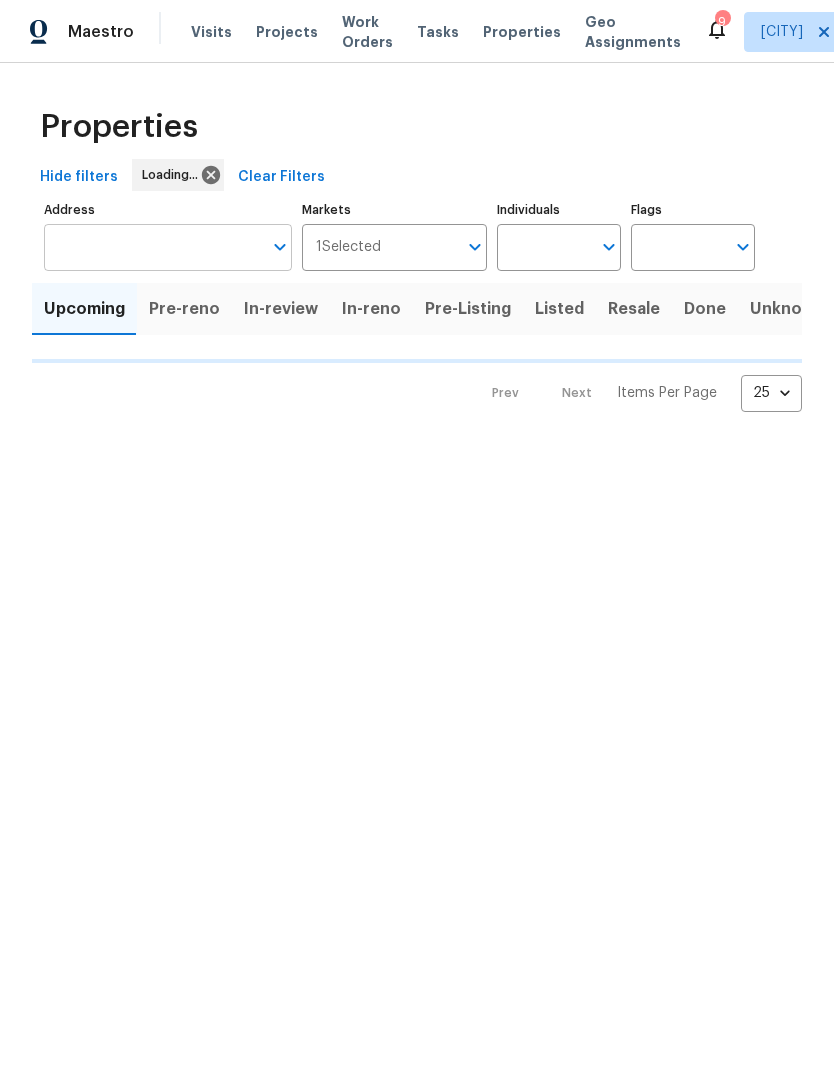 click on "Address" at bounding box center (153, 247) 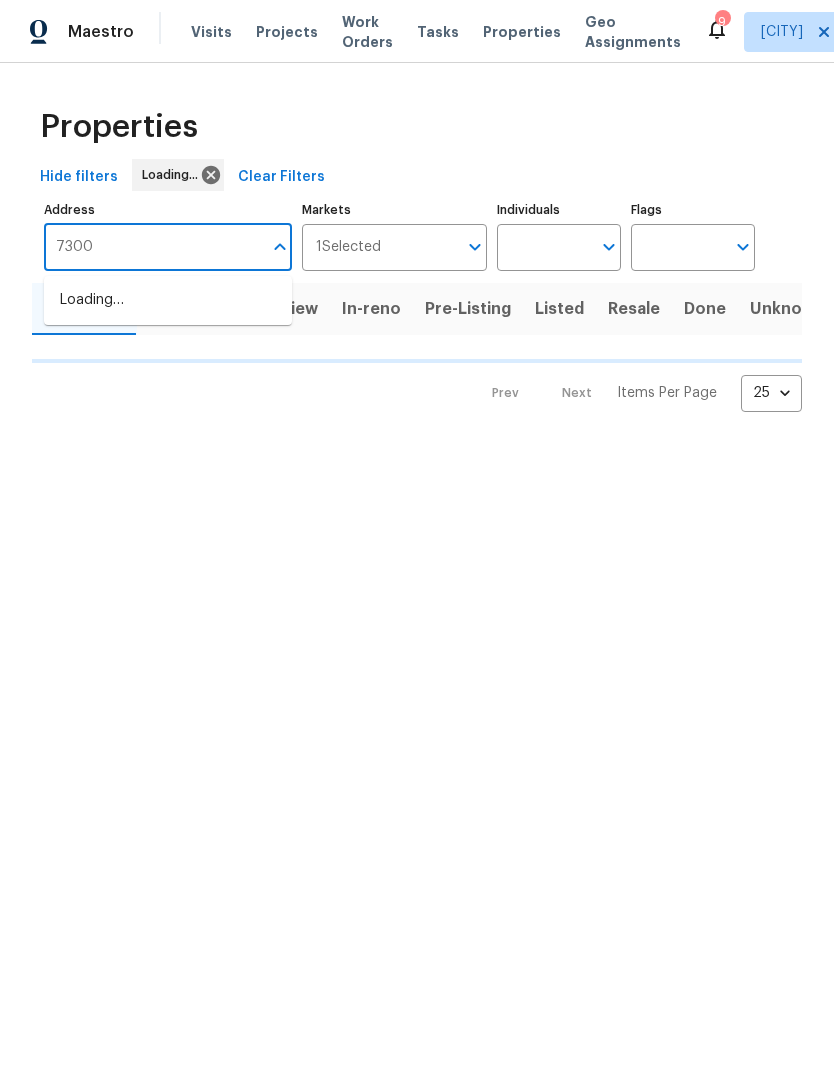type on "7300" 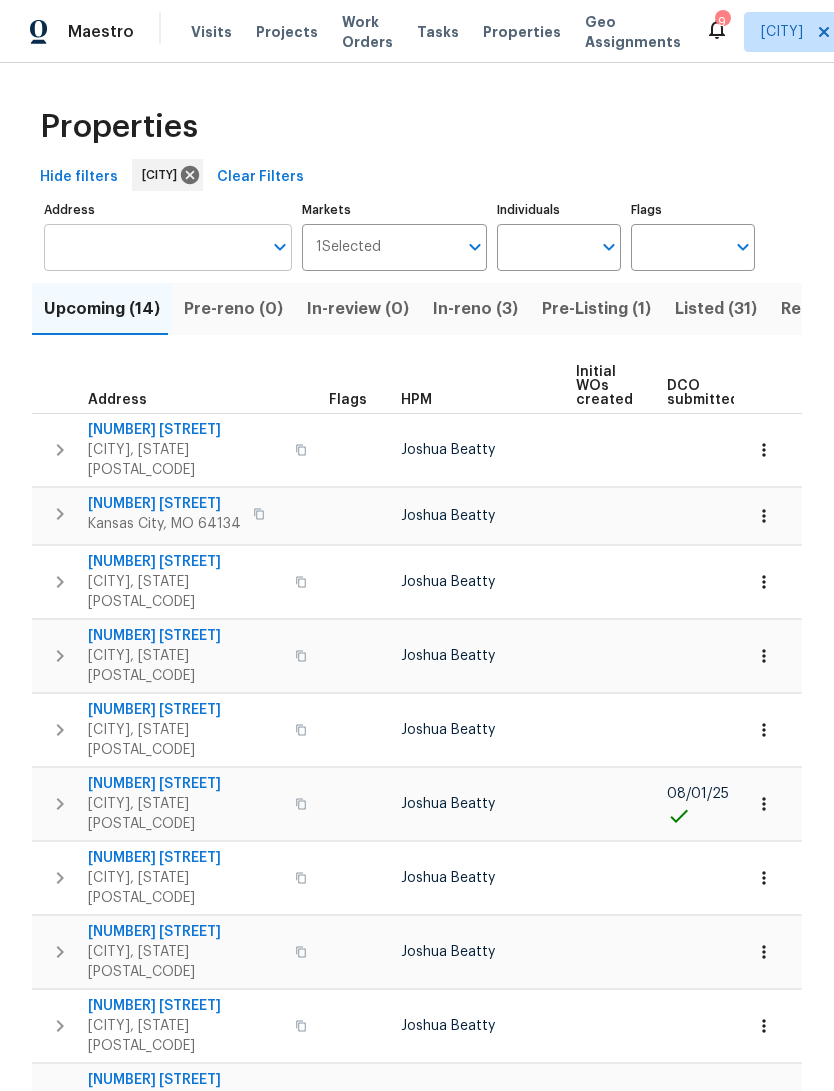 click on "Address" at bounding box center (153, 247) 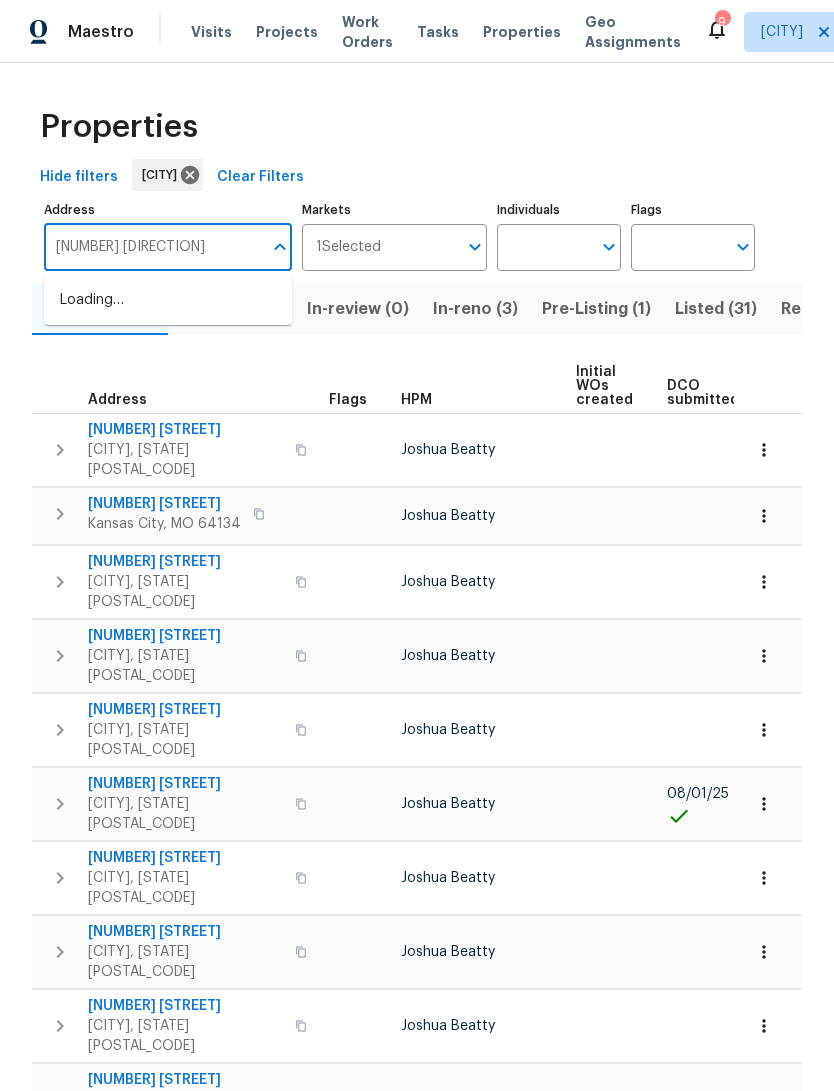 type on "[NUMBER] [DIRECTION]" 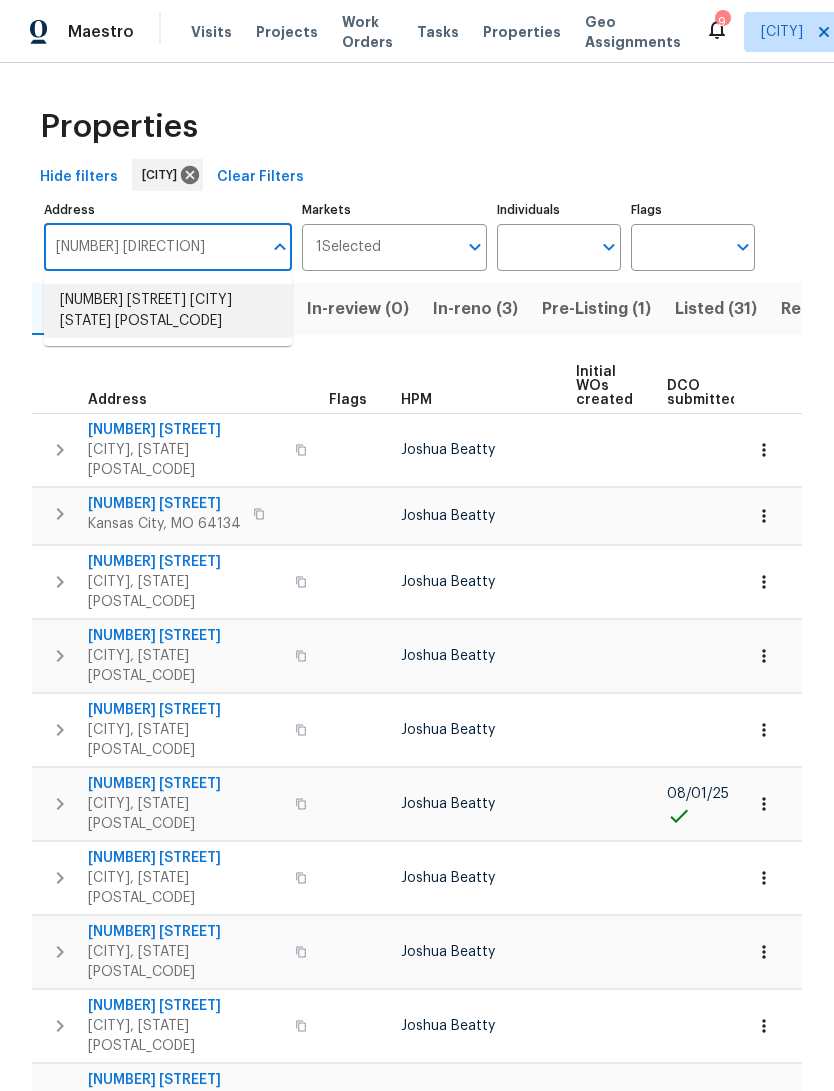 click on "[NUMBER] [STREET] [CITY] [STATE] [POSTAL_CODE]" at bounding box center [168, 311] 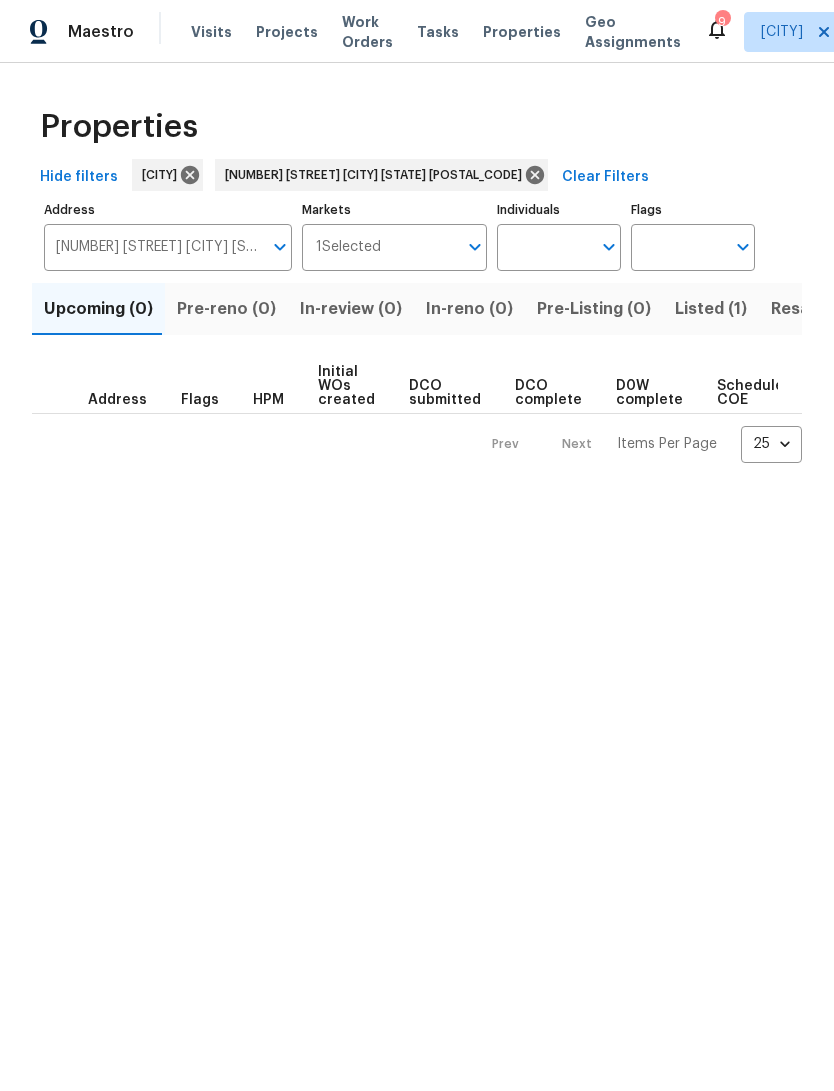 click on "Listed (1)" at bounding box center [711, 309] 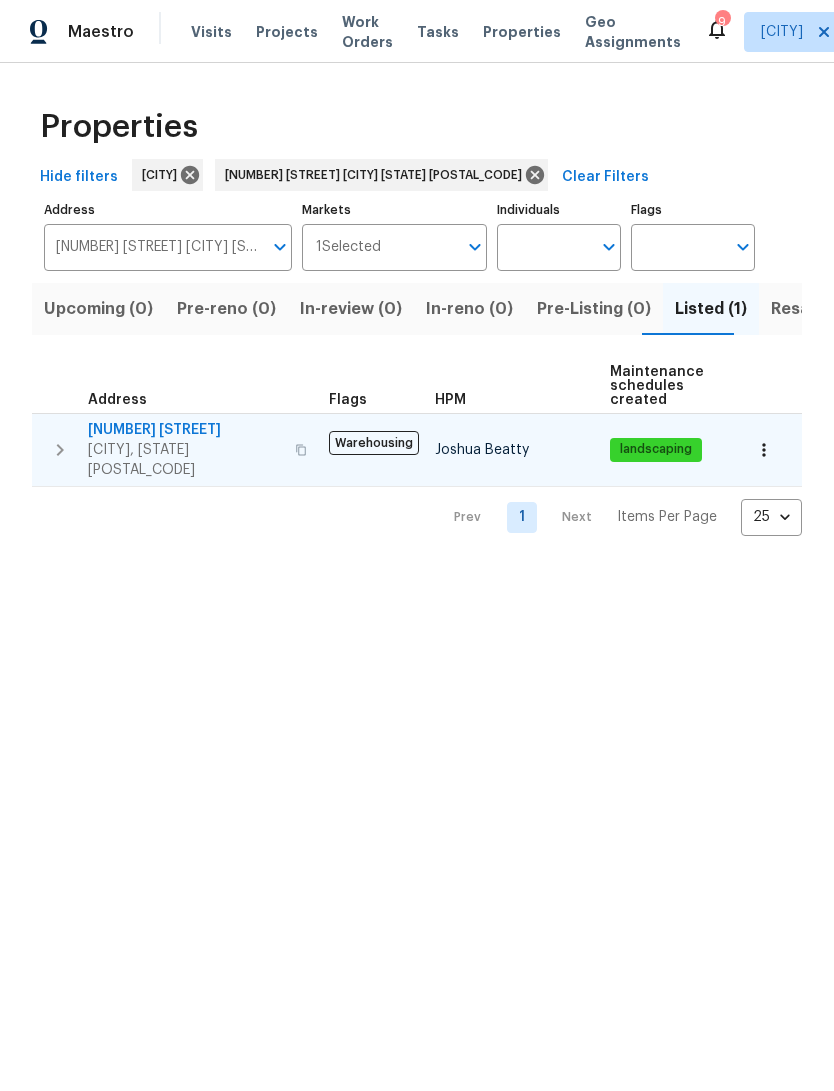 click on "[NUMBER] [STREET]" at bounding box center (185, 430) 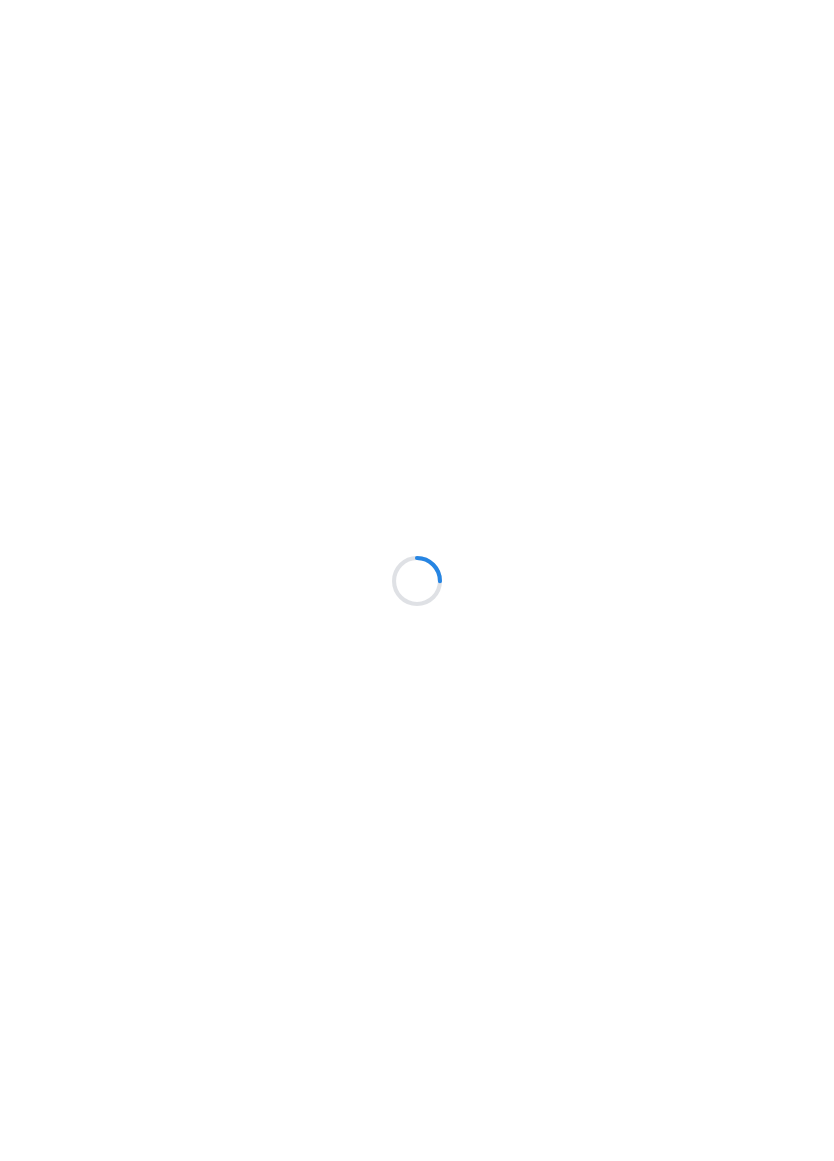 scroll, scrollTop: 0, scrollLeft: 0, axis: both 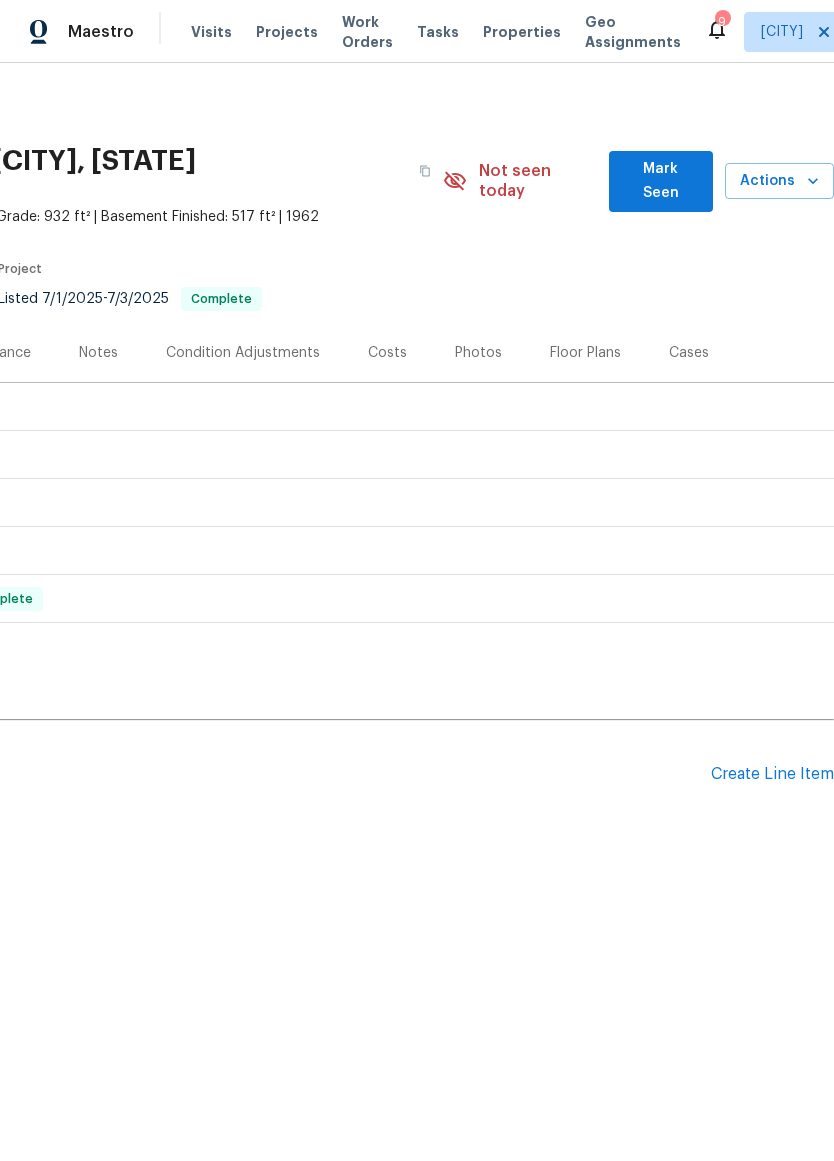 click on "Costs" at bounding box center (387, 353) 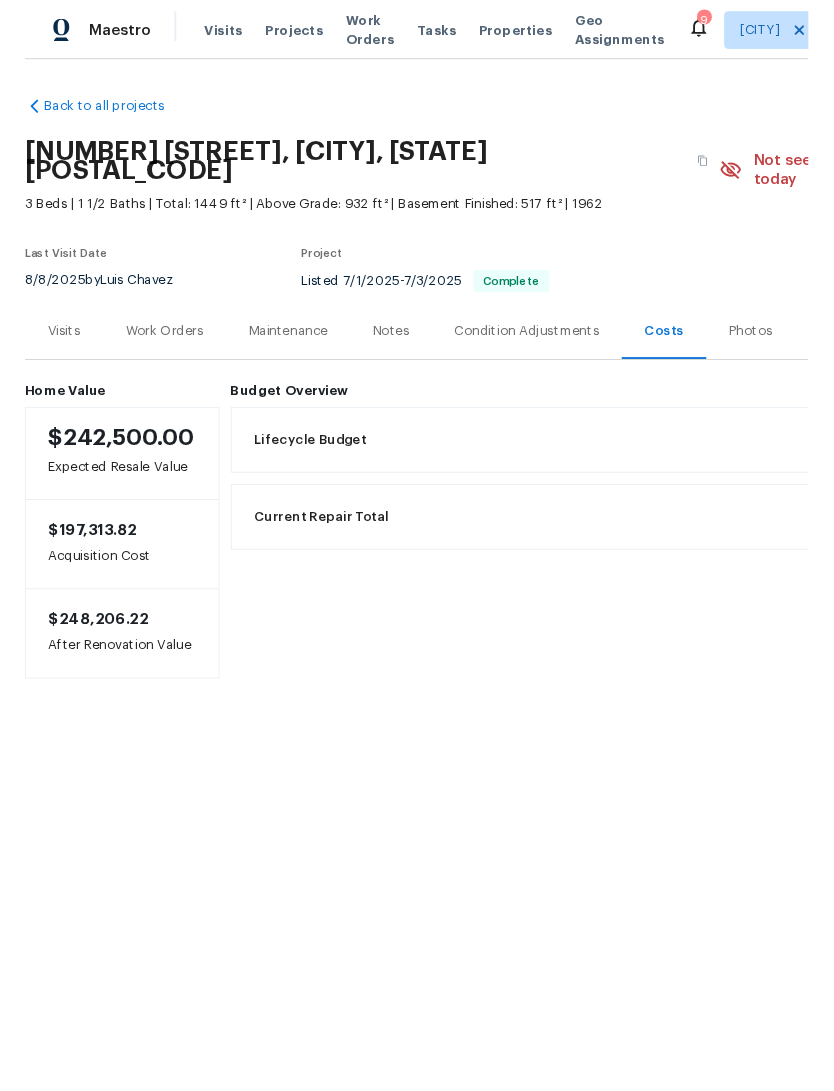 scroll, scrollTop: 0, scrollLeft: 0, axis: both 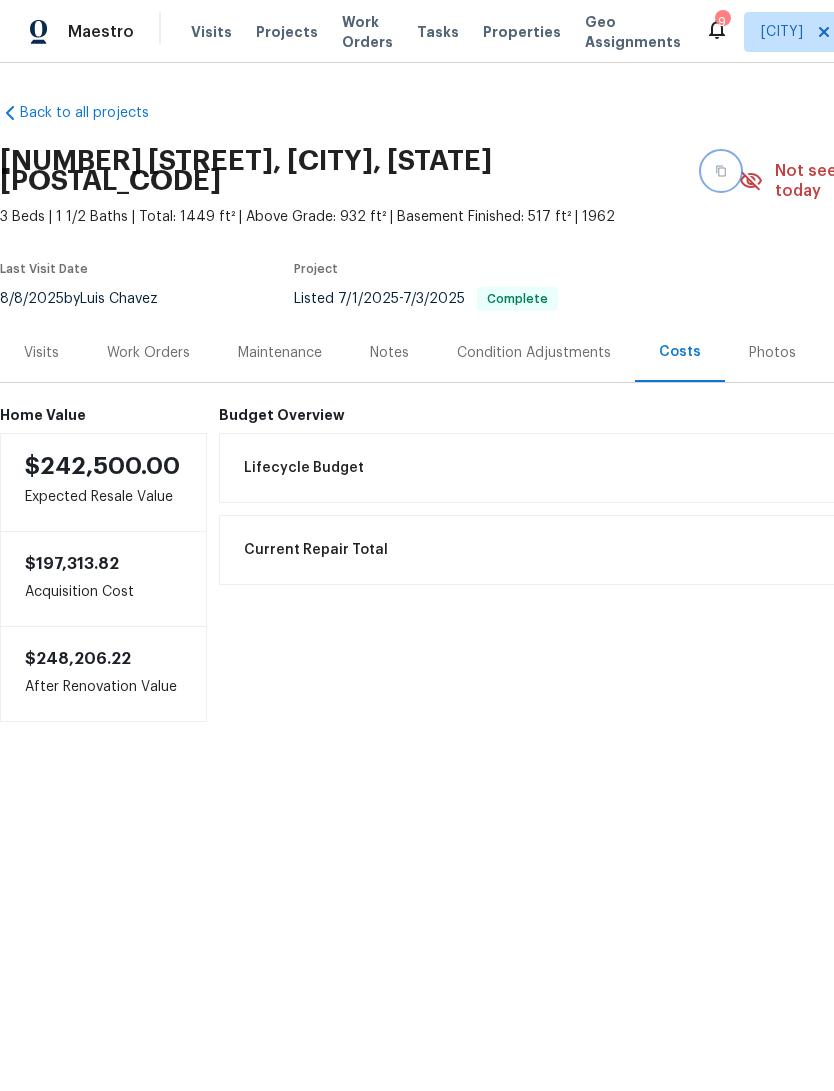 click 